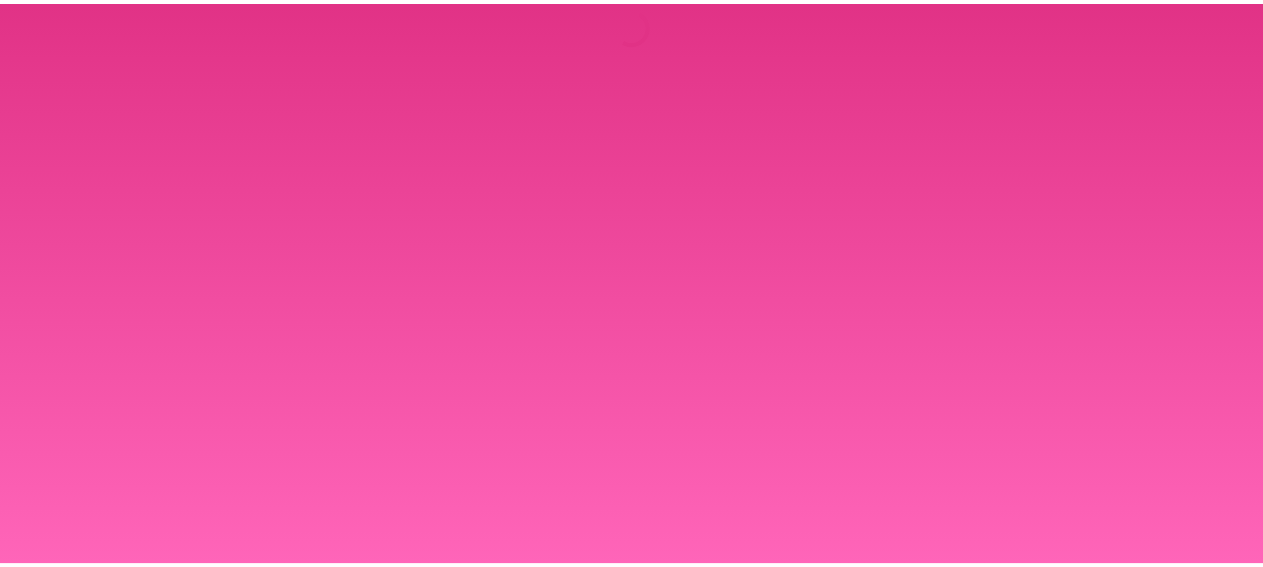 scroll, scrollTop: 0, scrollLeft: 0, axis: both 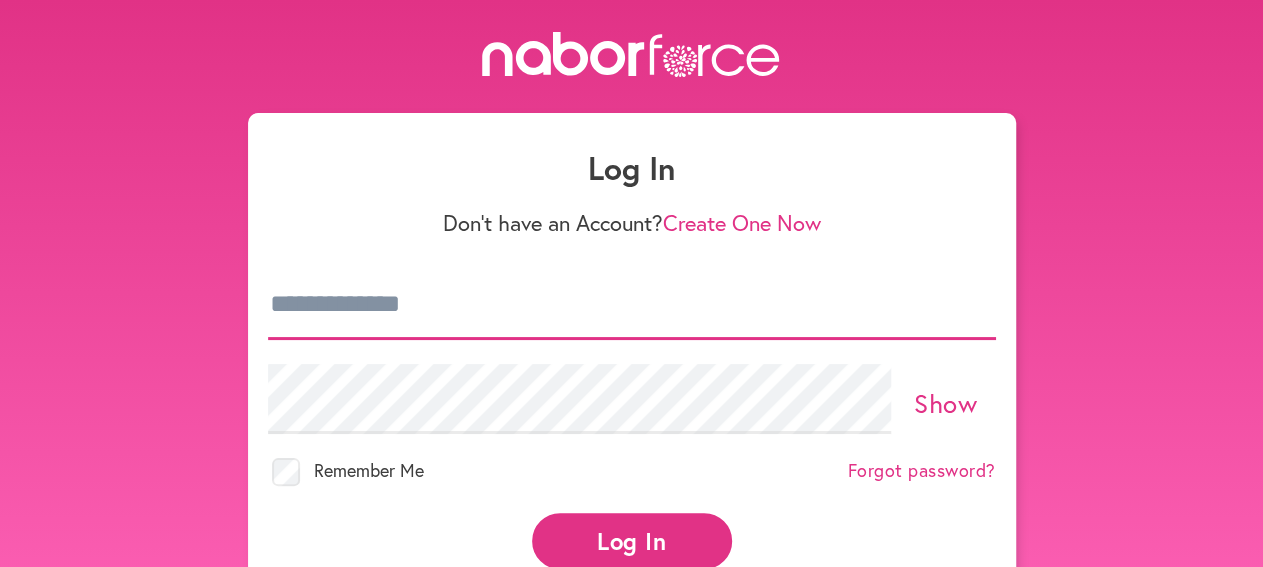 click at bounding box center (632, 305) 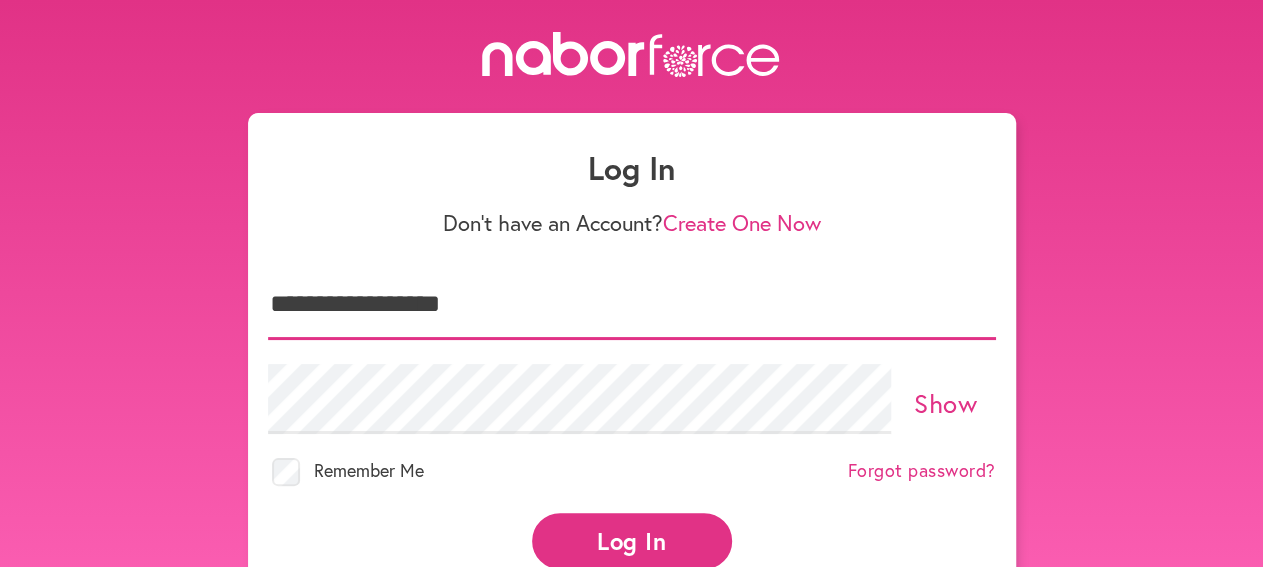 type on "**********" 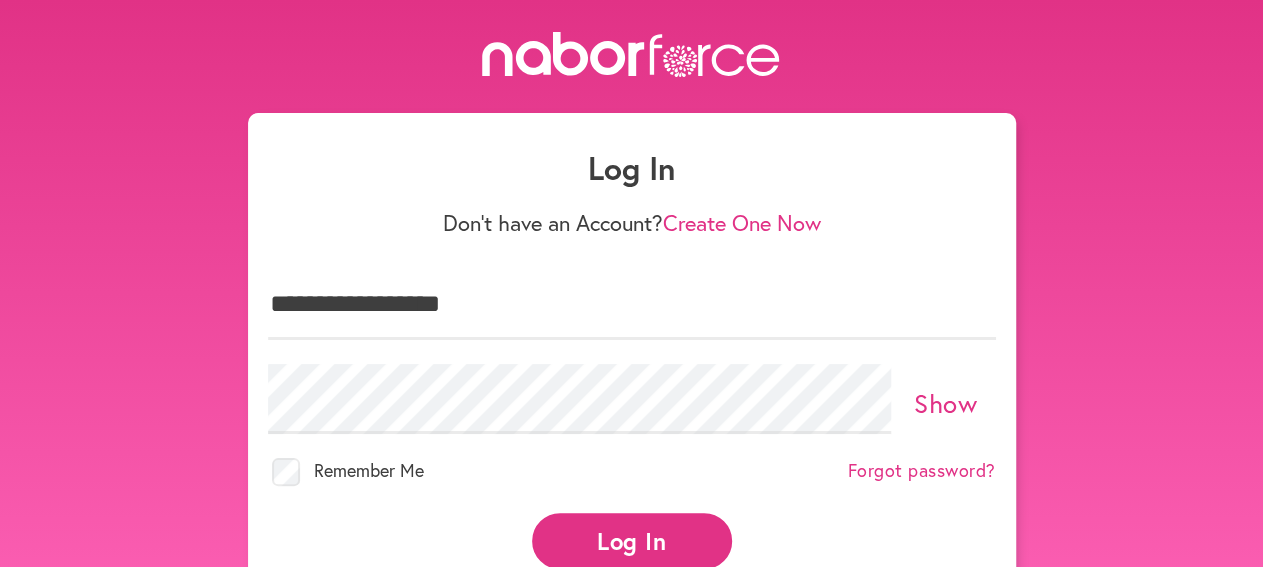 click on "Log In" at bounding box center [632, 540] 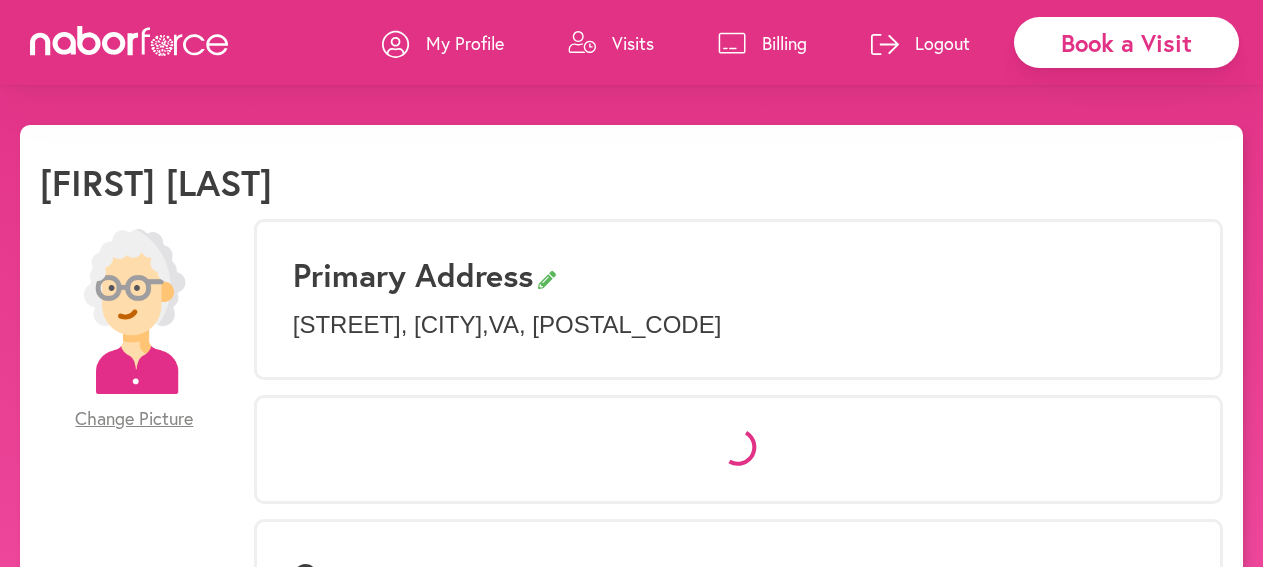scroll, scrollTop: 0, scrollLeft: 0, axis: both 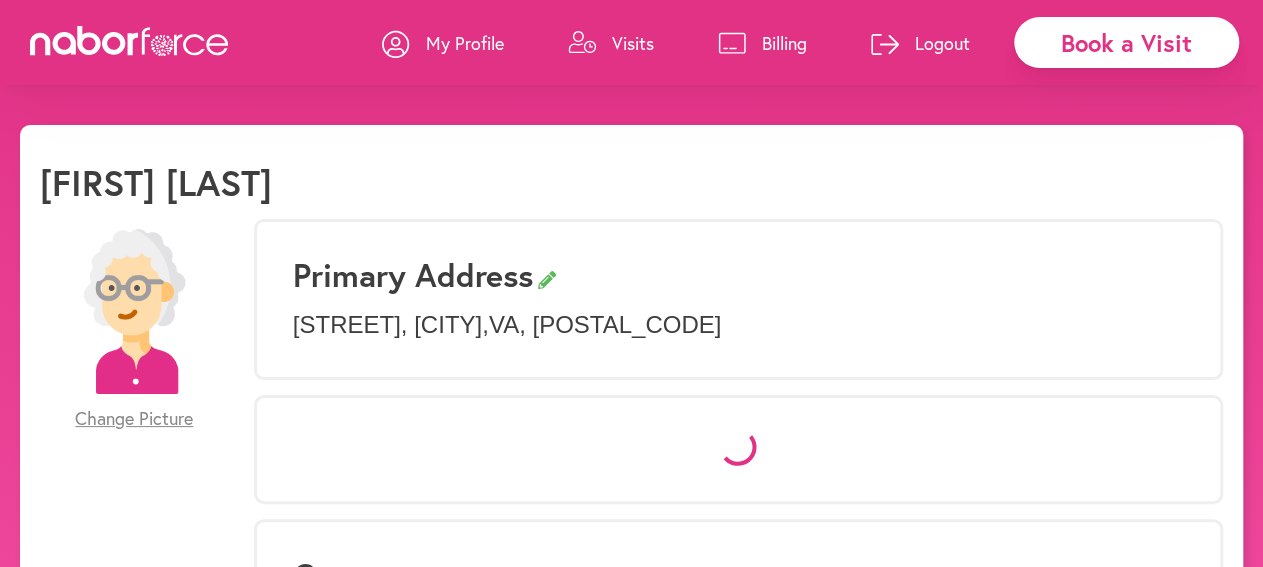 select on "*" 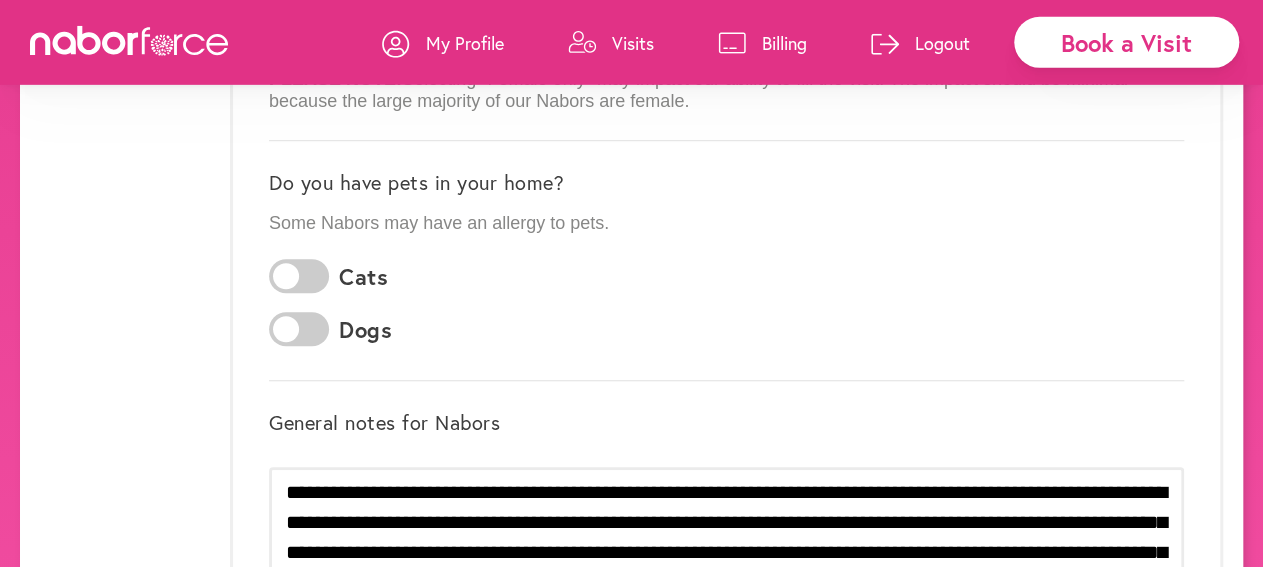 scroll, scrollTop: 546, scrollLeft: 0, axis: vertical 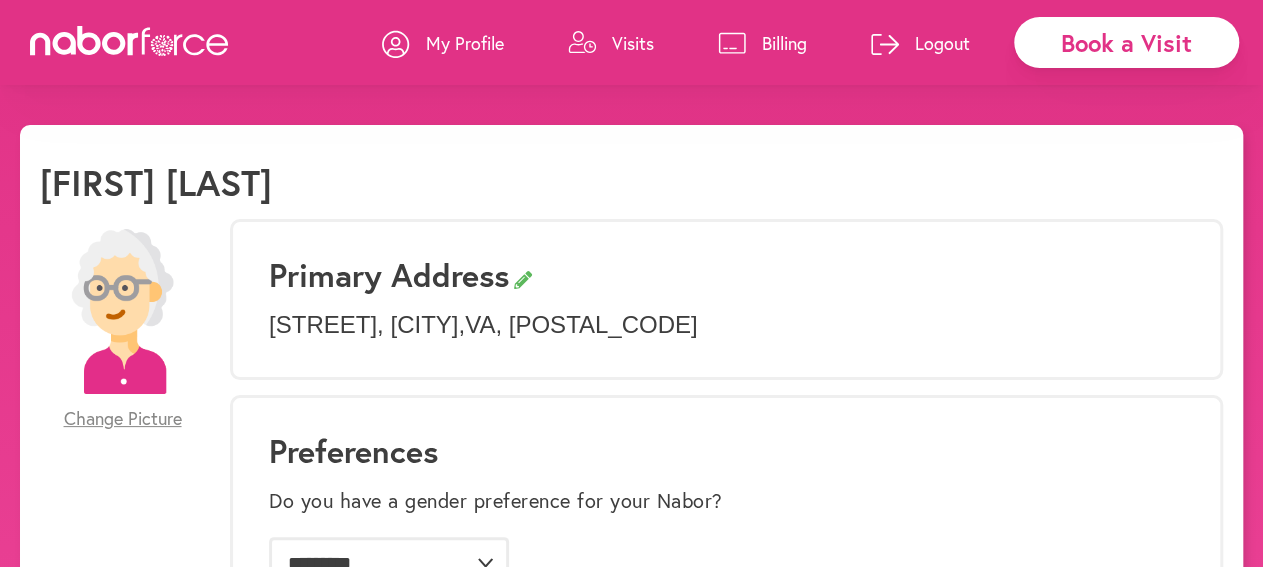 click on "Visits" at bounding box center (633, 43) 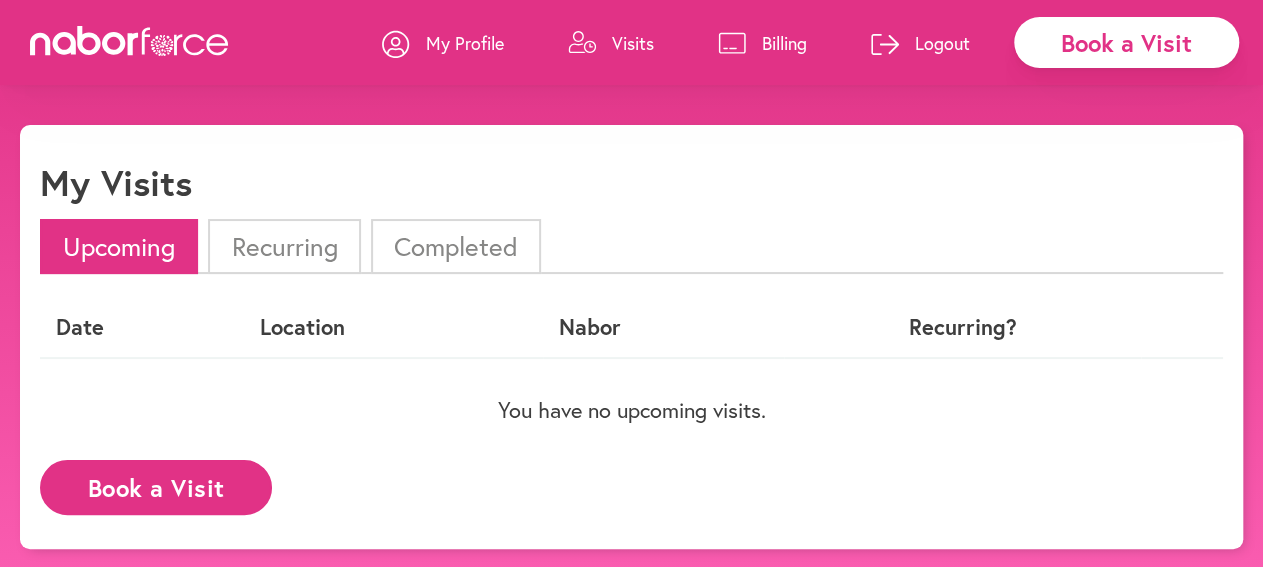 click on "Billing" at bounding box center (784, 43) 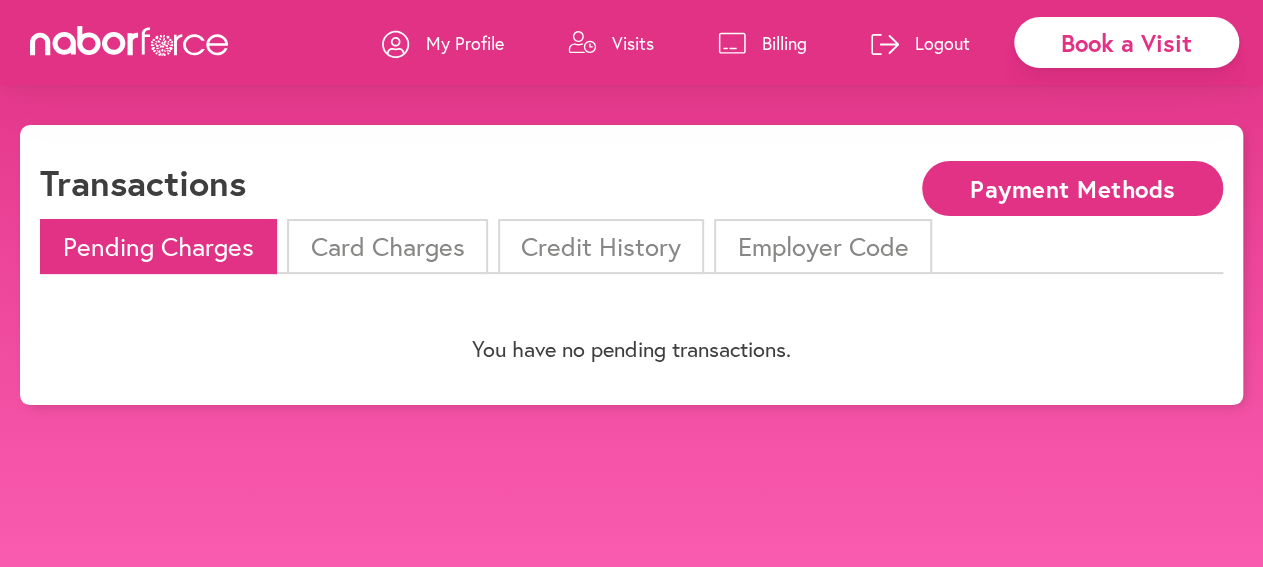 click on "Credit History" at bounding box center [601, 246] 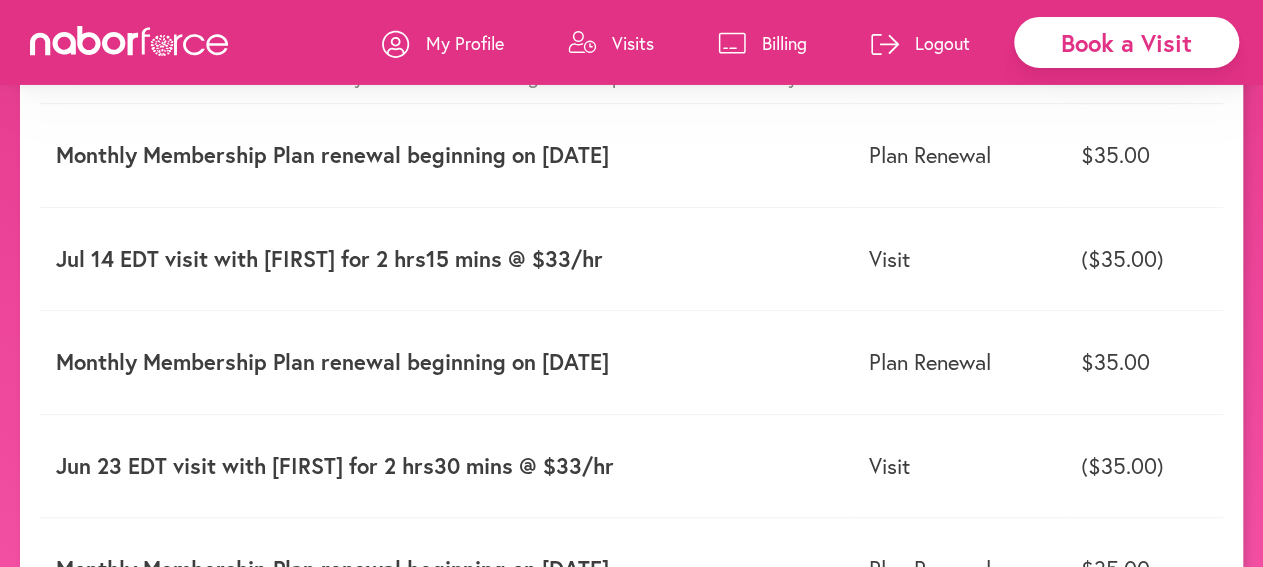 scroll, scrollTop: 0, scrollLeft: 0, axis: both 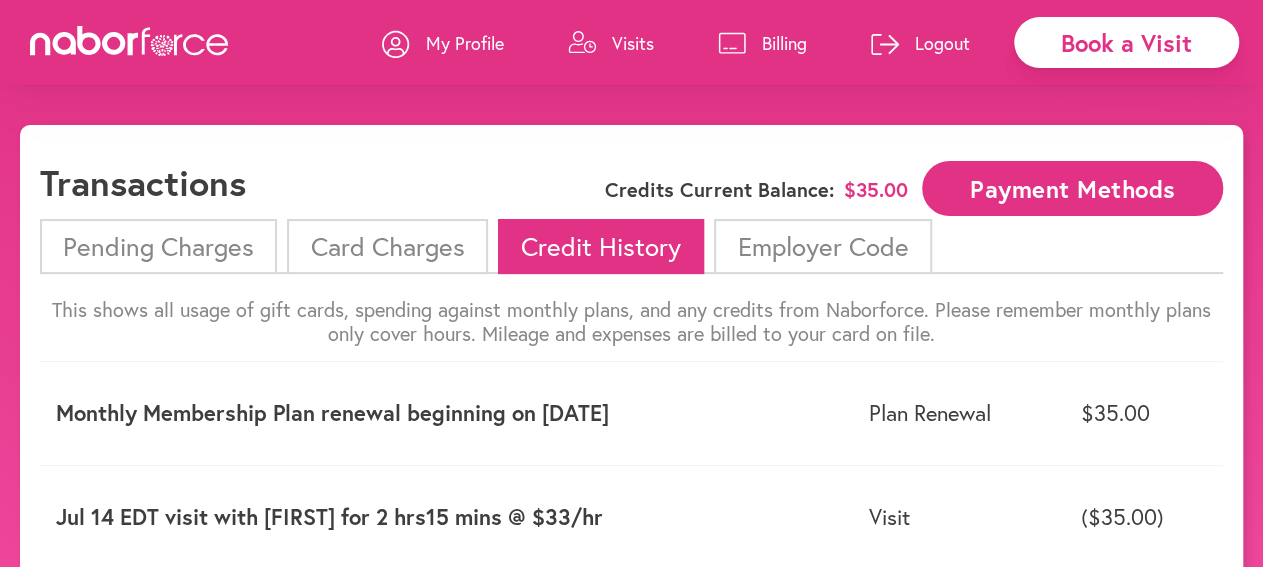click on "Card Charges" at bounding box center [387, 246] 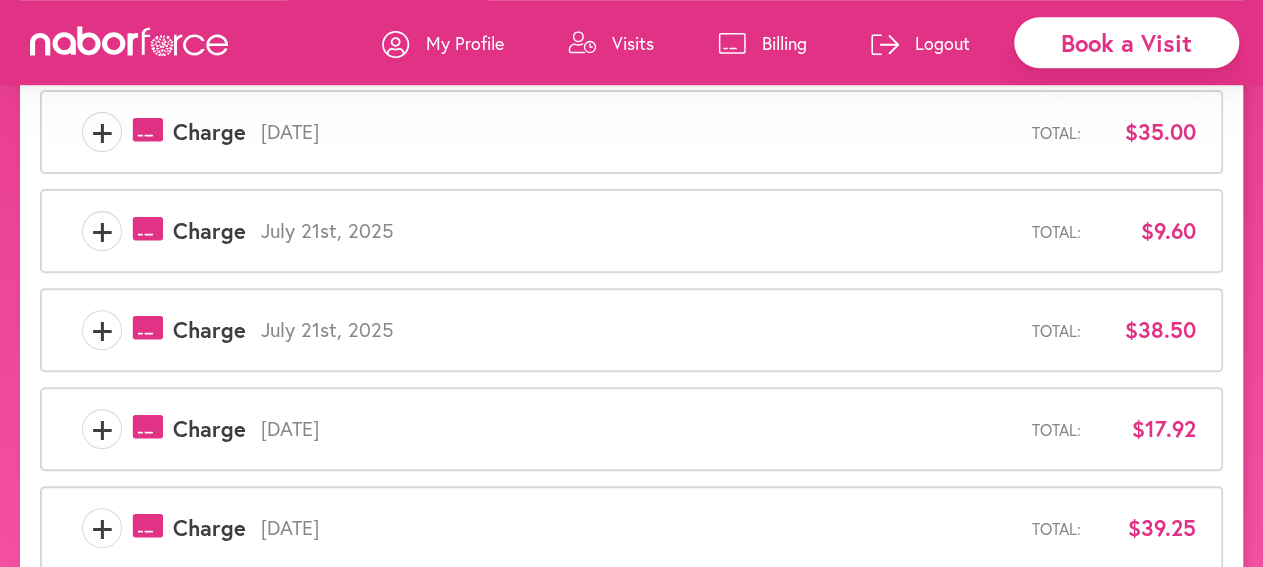 scroll, scrollTop: 0, scrollLeft: 0, axis: both 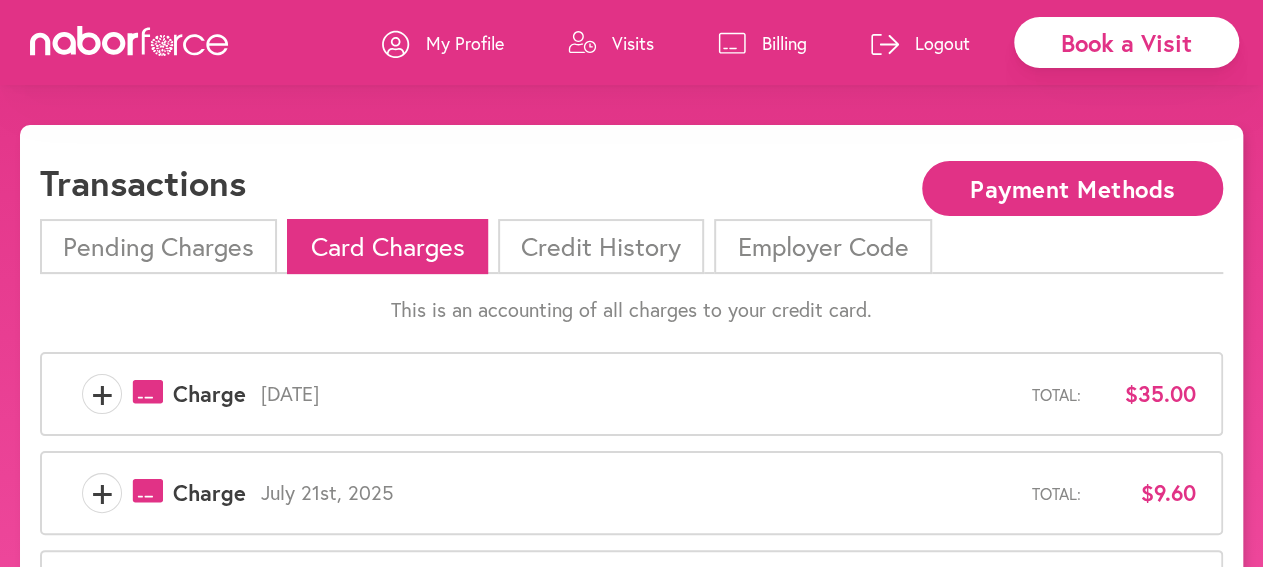 click on "Book a Visit" at bounding box center (1126, 42) 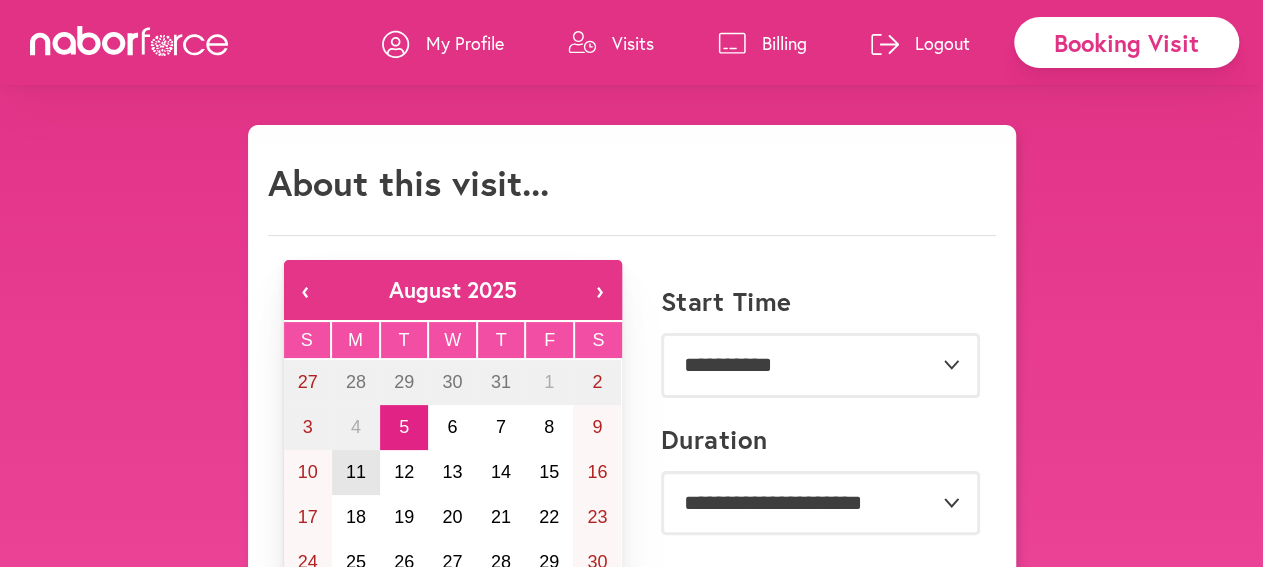click on "11" at bounding box center [356, 472] 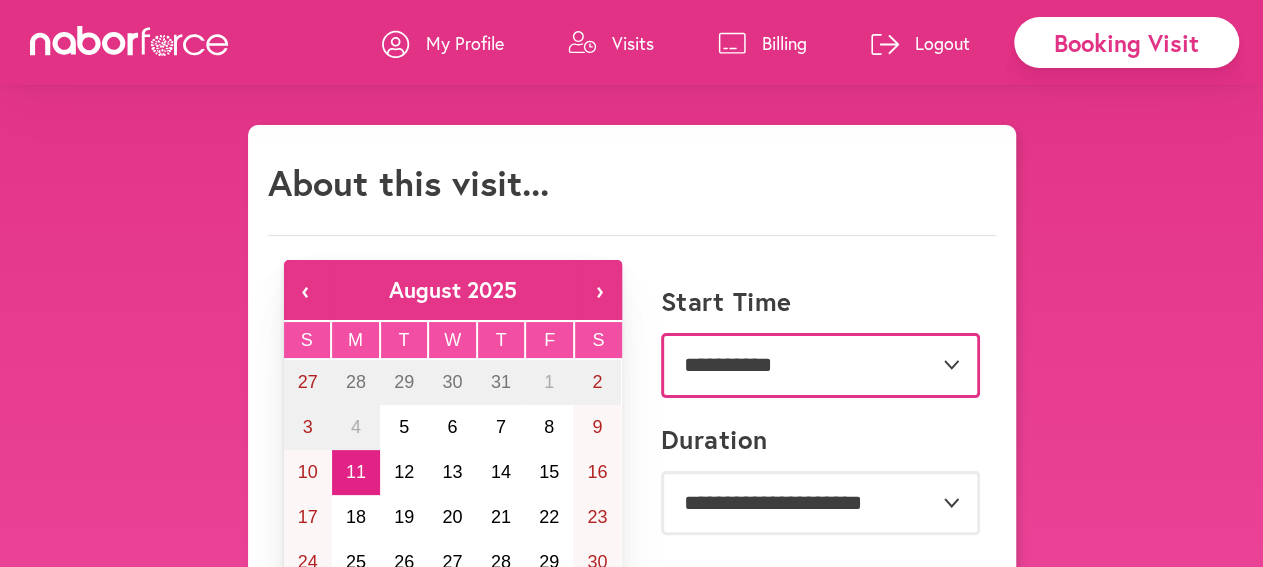click on "**********" at bounding box center [820, 365] 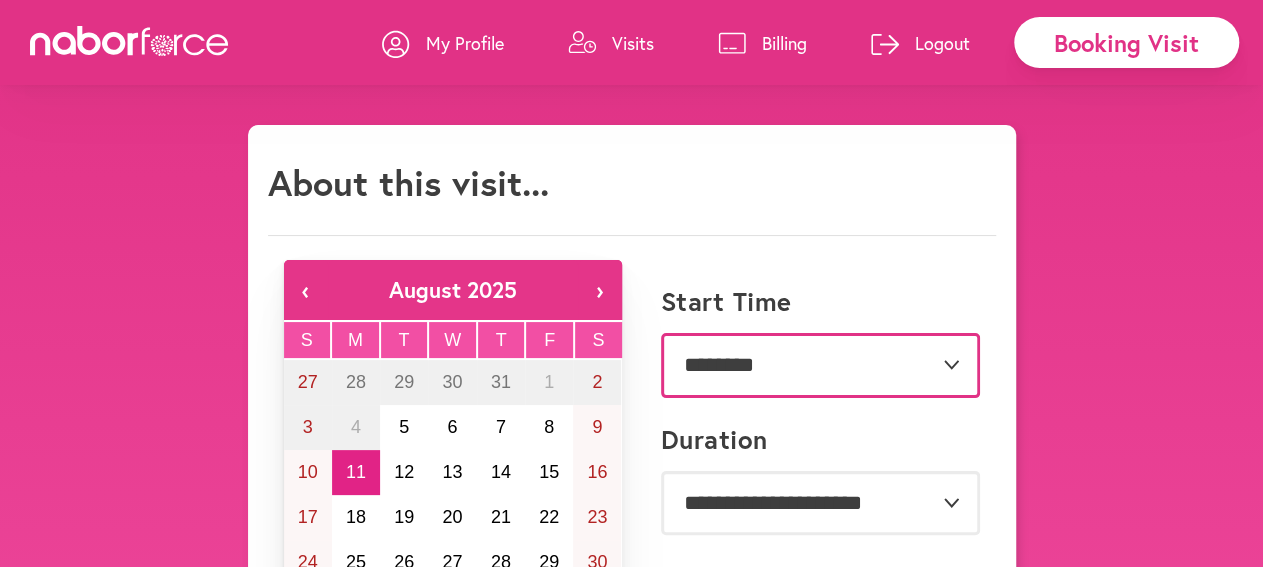 click on "********" at bounding box center (0, 0) 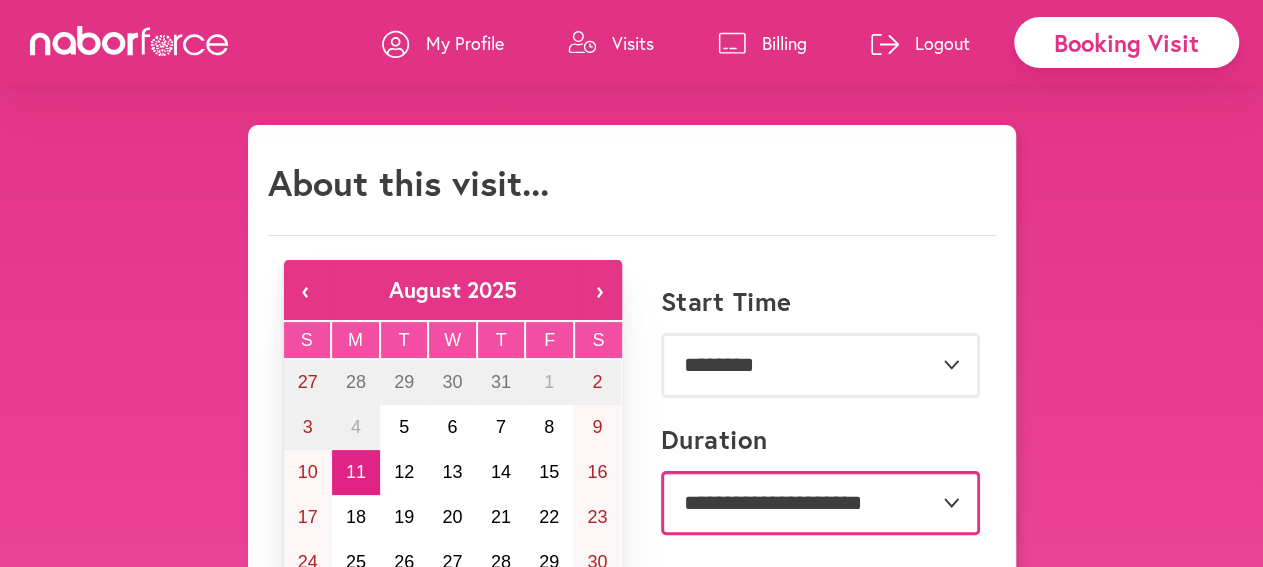 click on "**********" at bounding box center [820, 503] 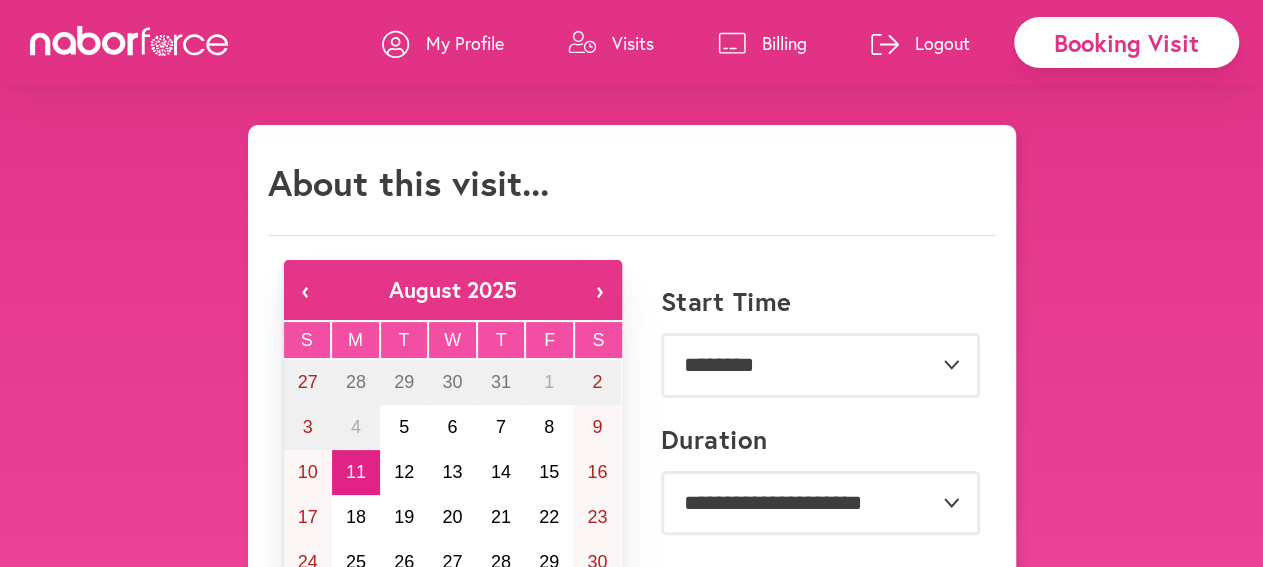 click on "**********" at bounding box center [631, 954] 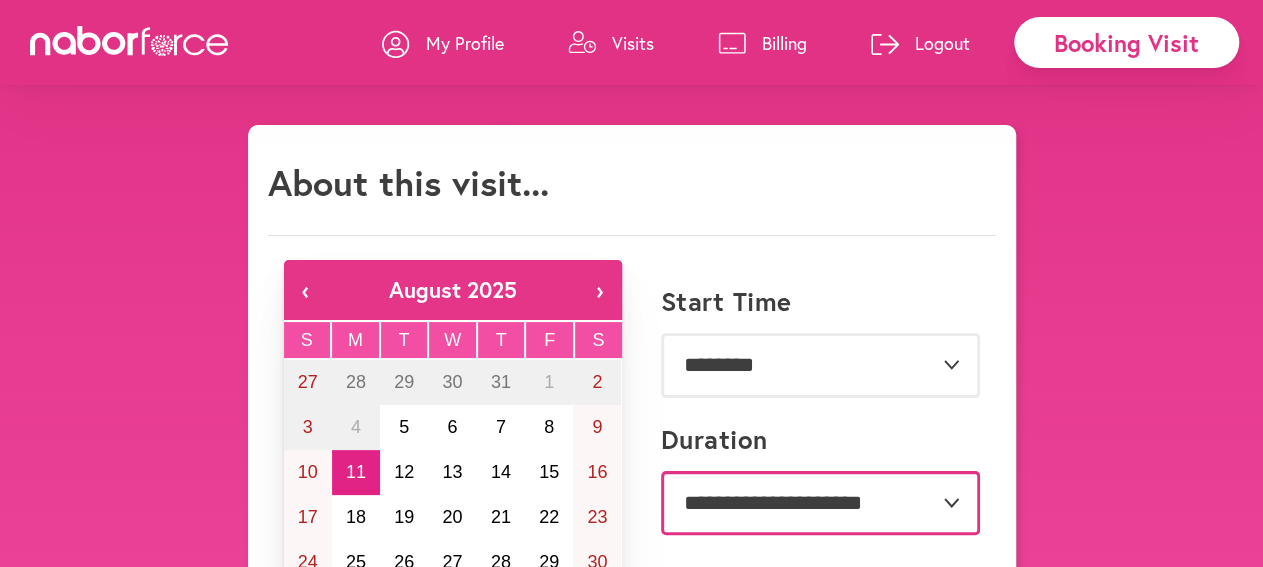 click on "**********" at bounding box center [820, 503] 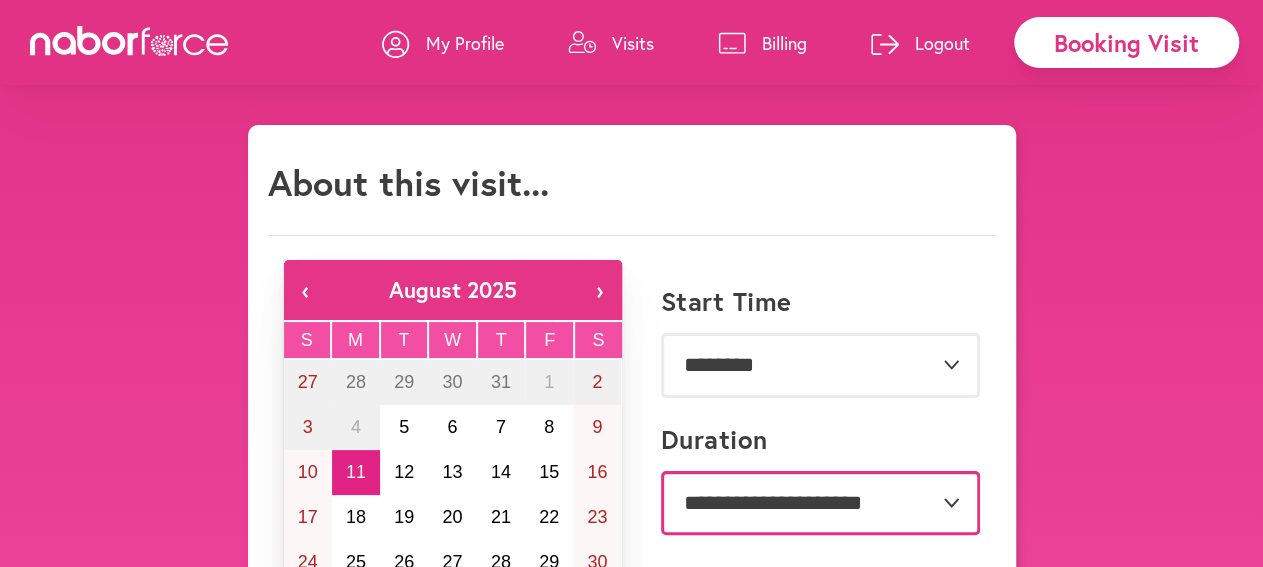 select on "***" 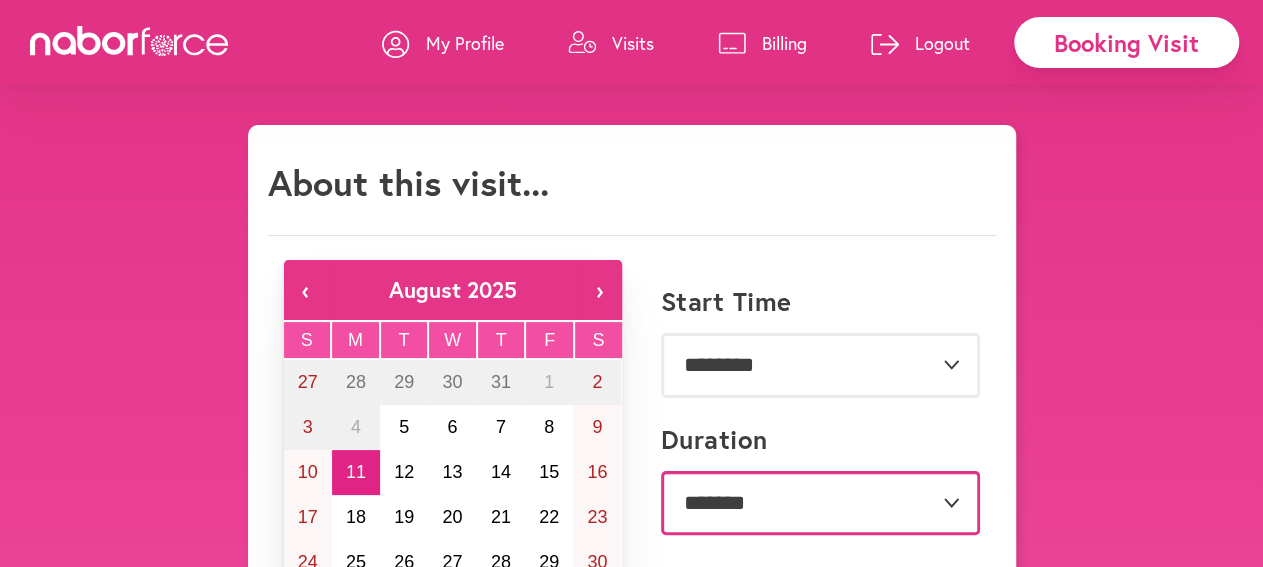 click on "**********" at bounding box center (0, 0) 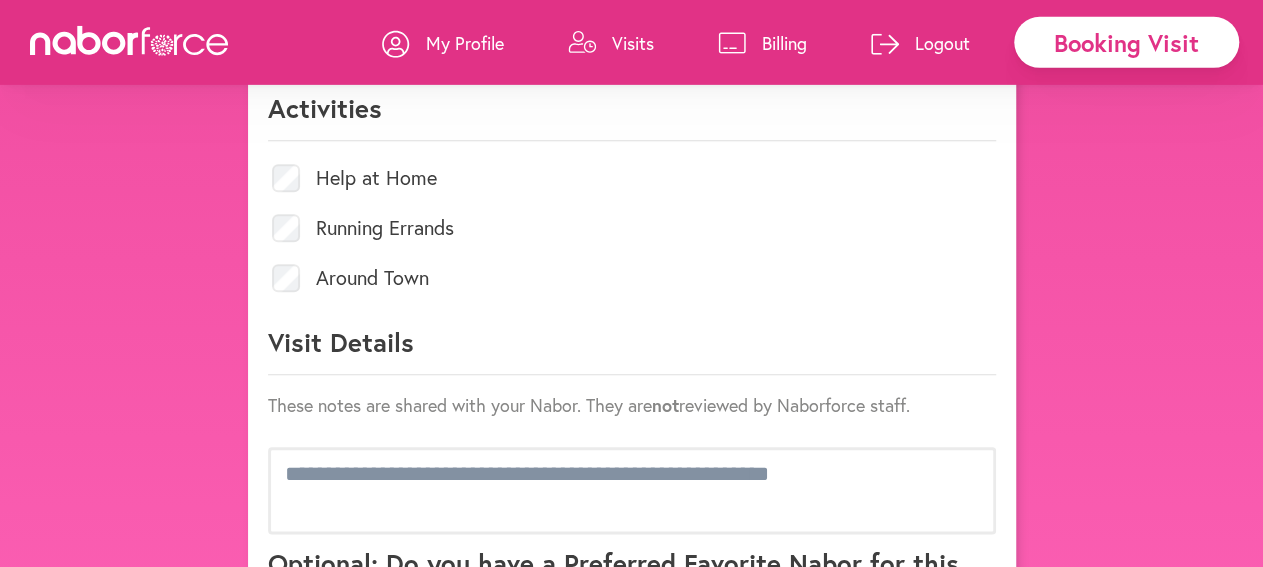scroll, scrollTop: 957, scrollLeft: 0, axis: vertical 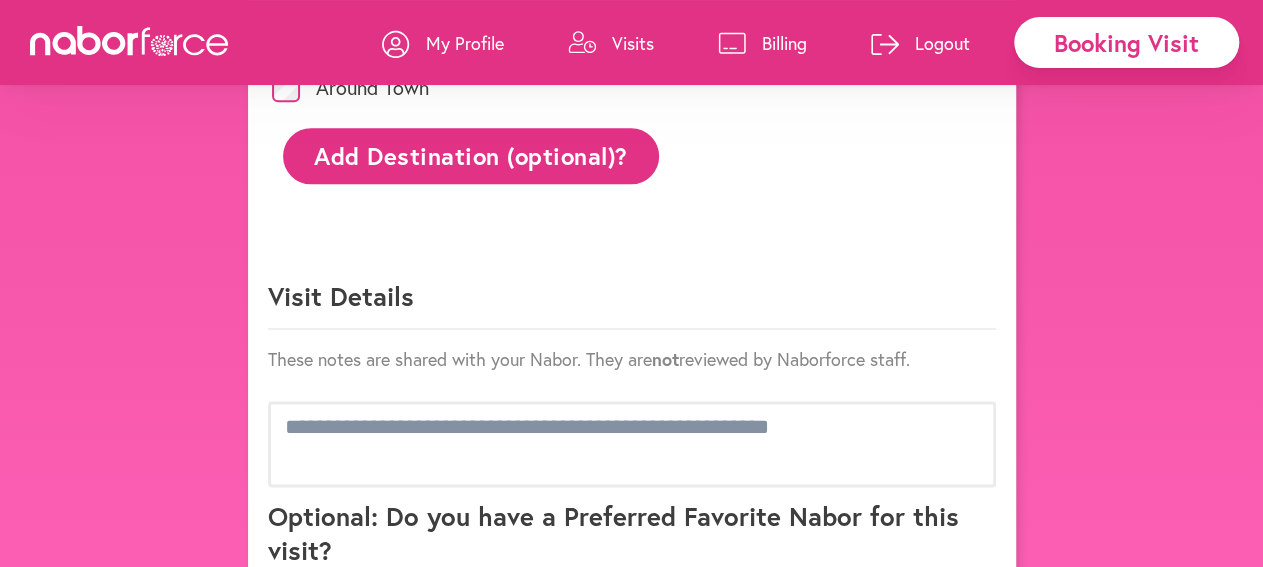 click on "These notes are shared with your Nabor. They are  not  reviewed by Naborforce staff." 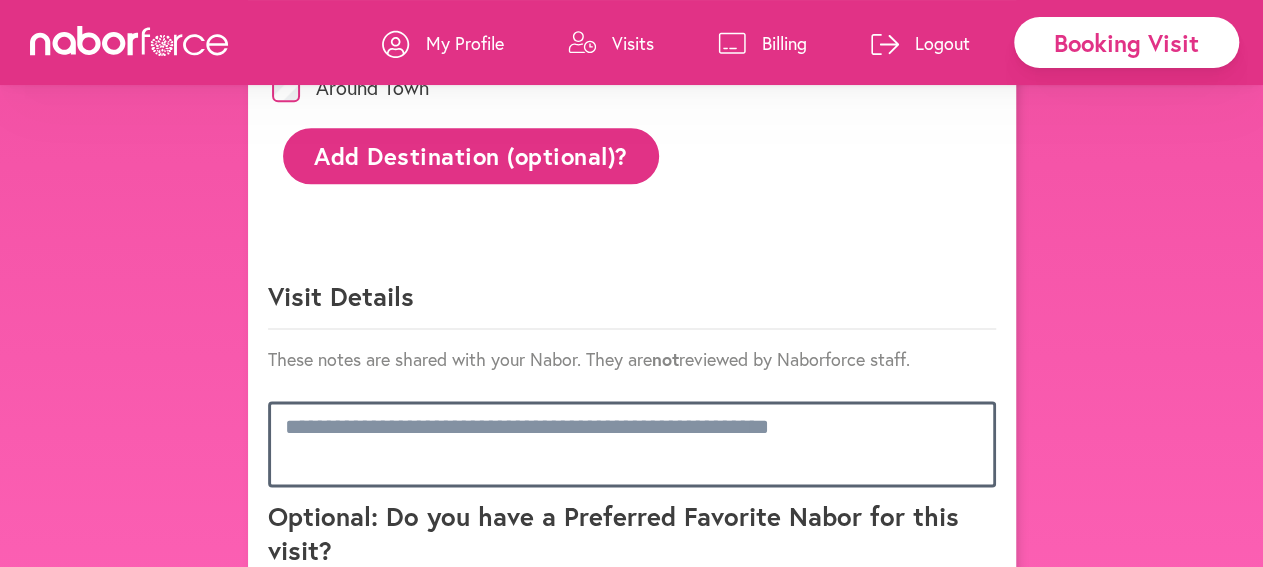 click at bounding box center [632, 444] 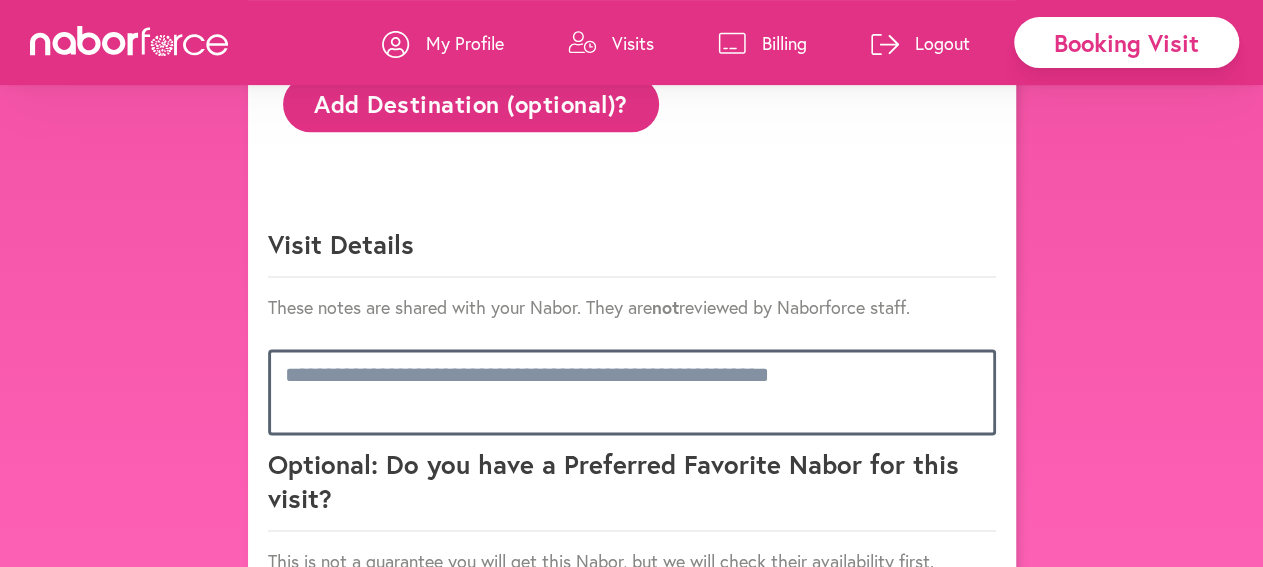 scroll, scrollTop: 1182, scrollLeft: 0, axis: vertical 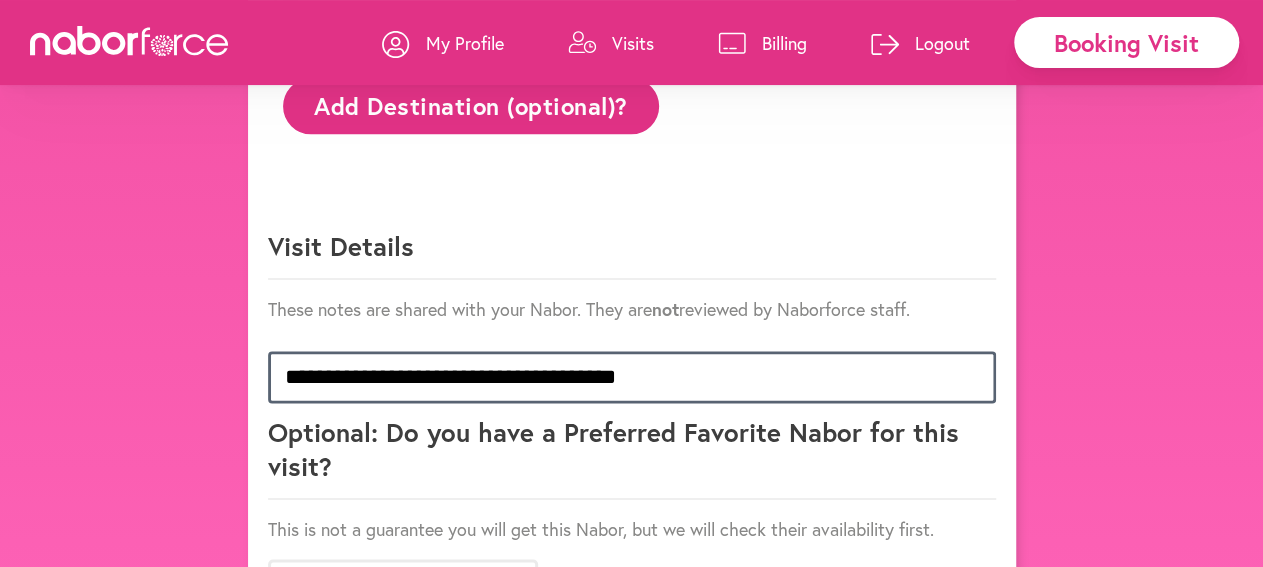 click on "**********" at bounding box center [632, 377] 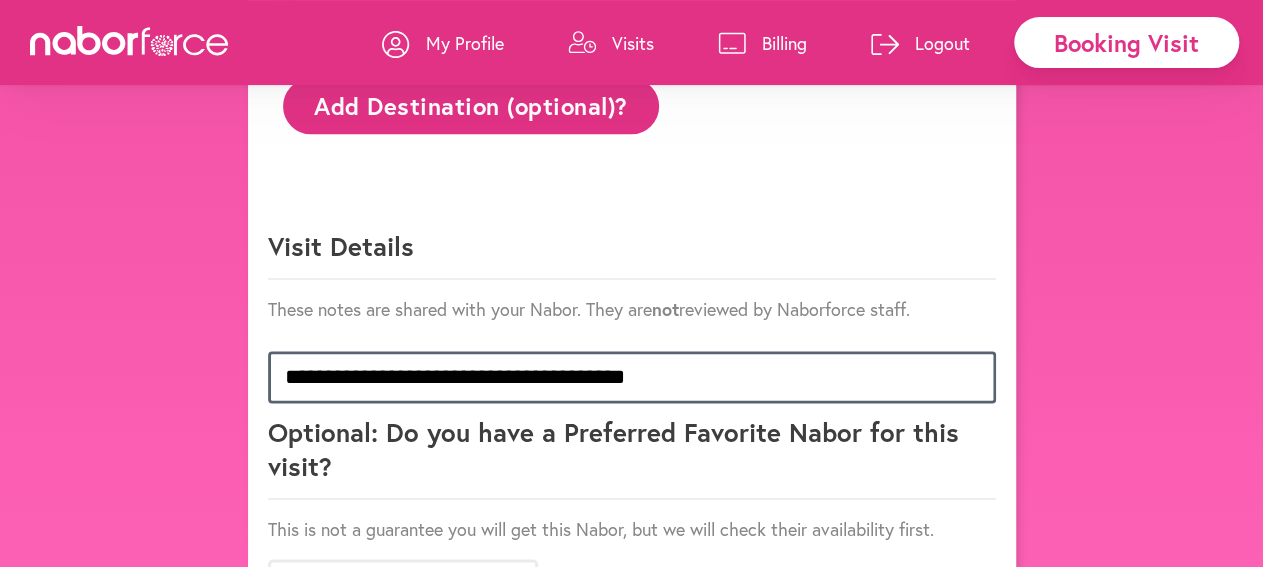click on "**********" at bounding box center [632, 377] 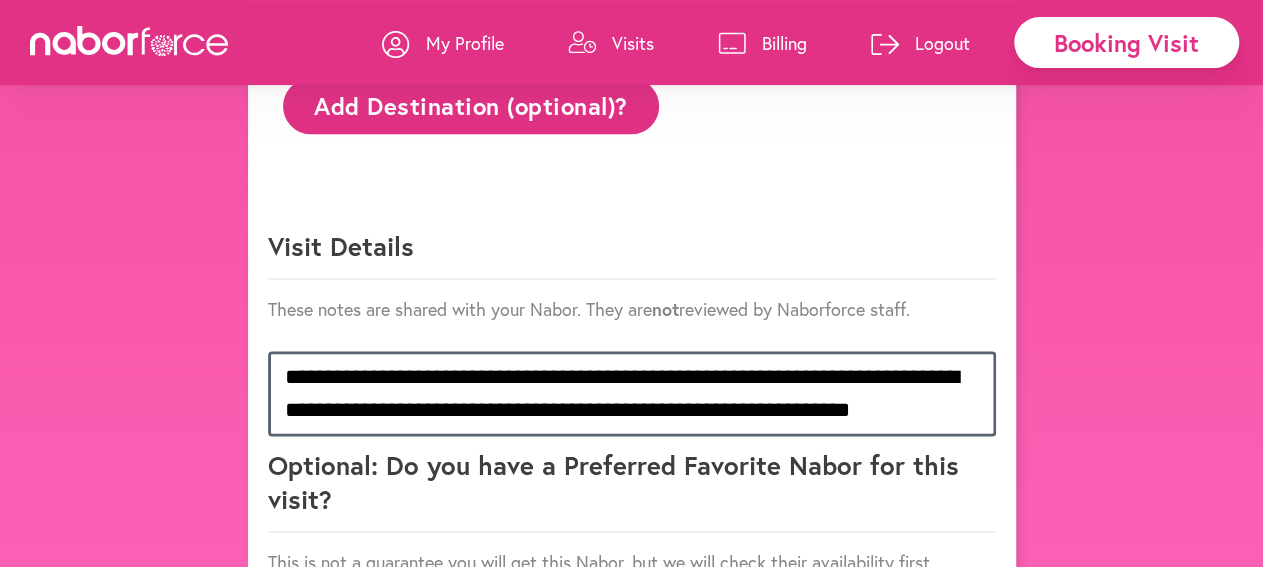 scroll, scrollTop: 24, scrollLeft: 0, axis: vertical 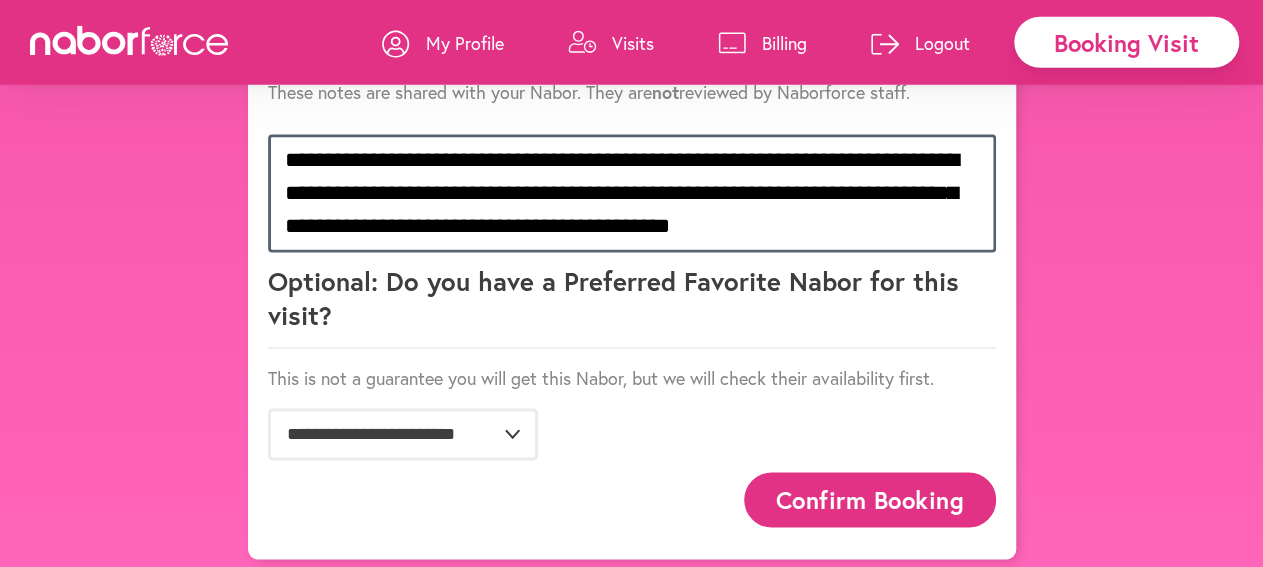 type on "**********" 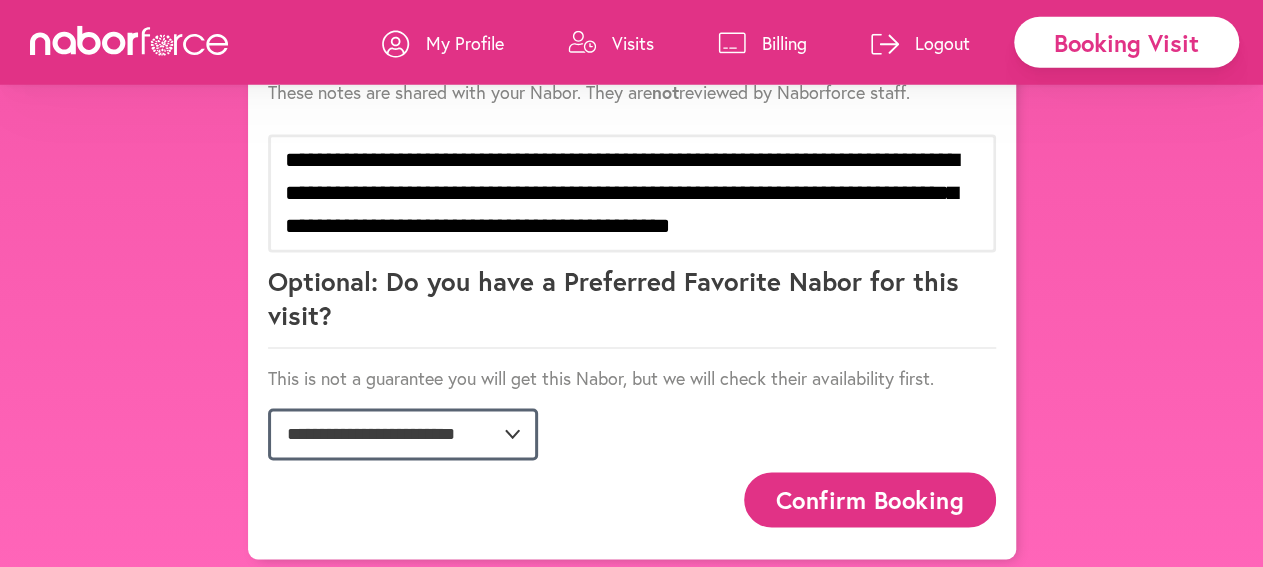click on "**********" 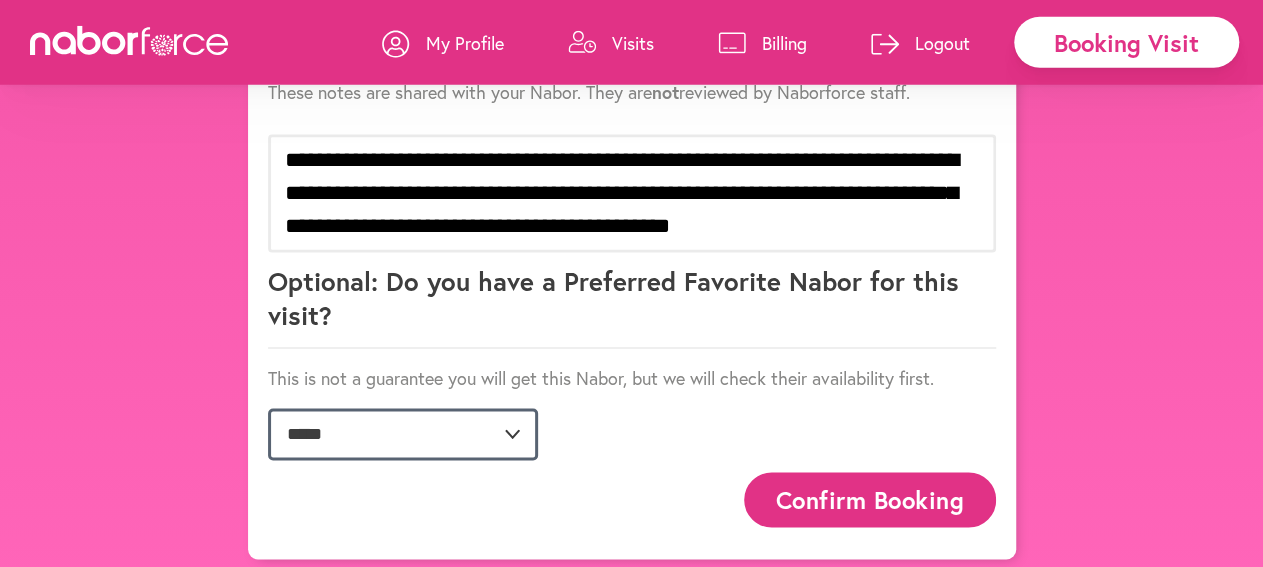 click on "*****" at bounding box center [0, 0] 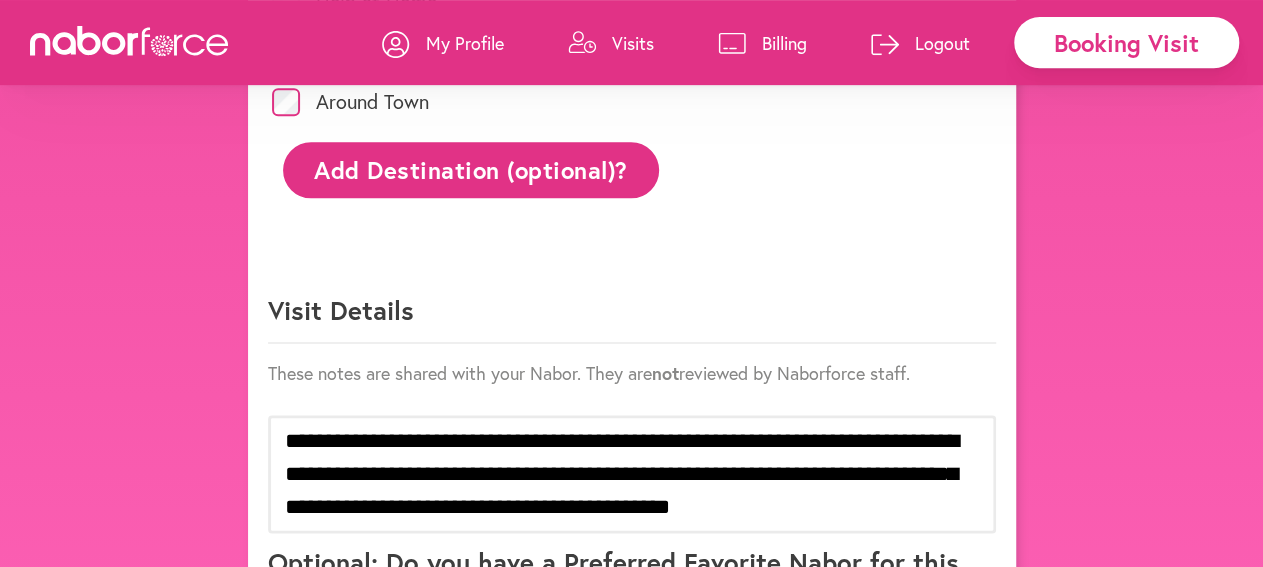 scroll, scrollTop: 1119, scrollLeft: 0, axis: vertical 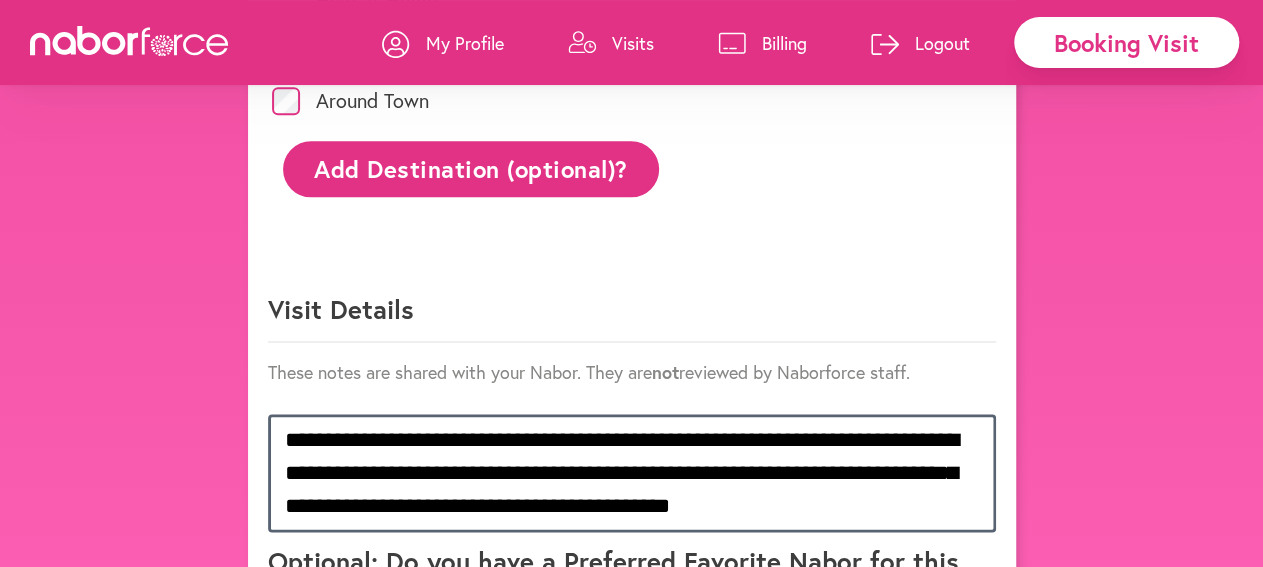 click on "**********" at bounding box center (632, 473) 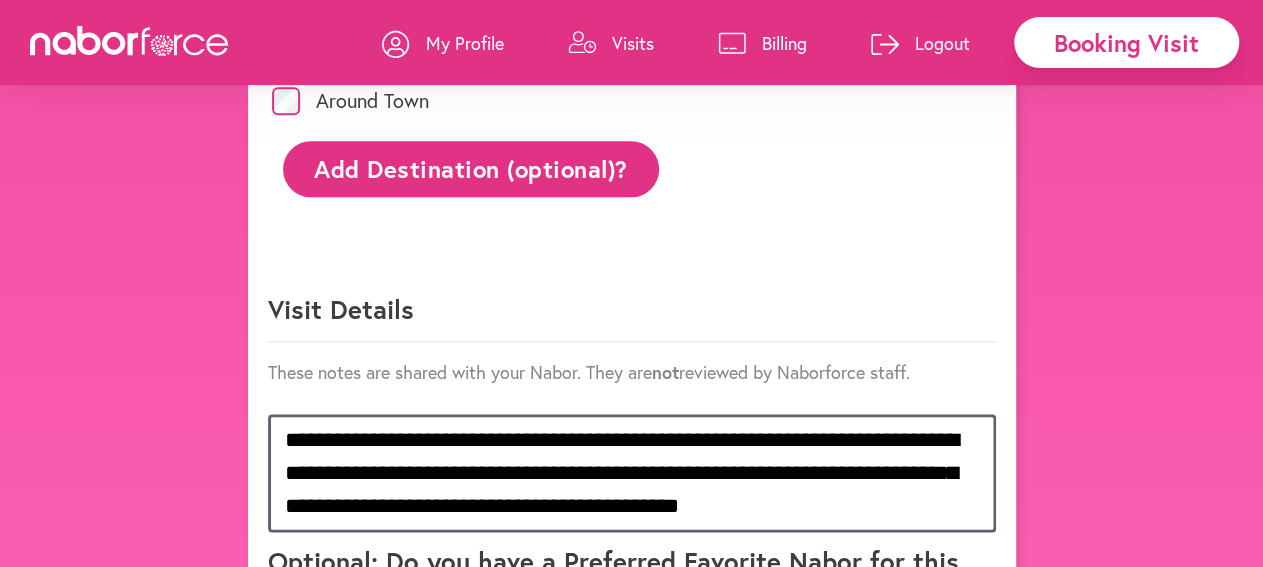 click on "**********" at bounding box center [632, 473] 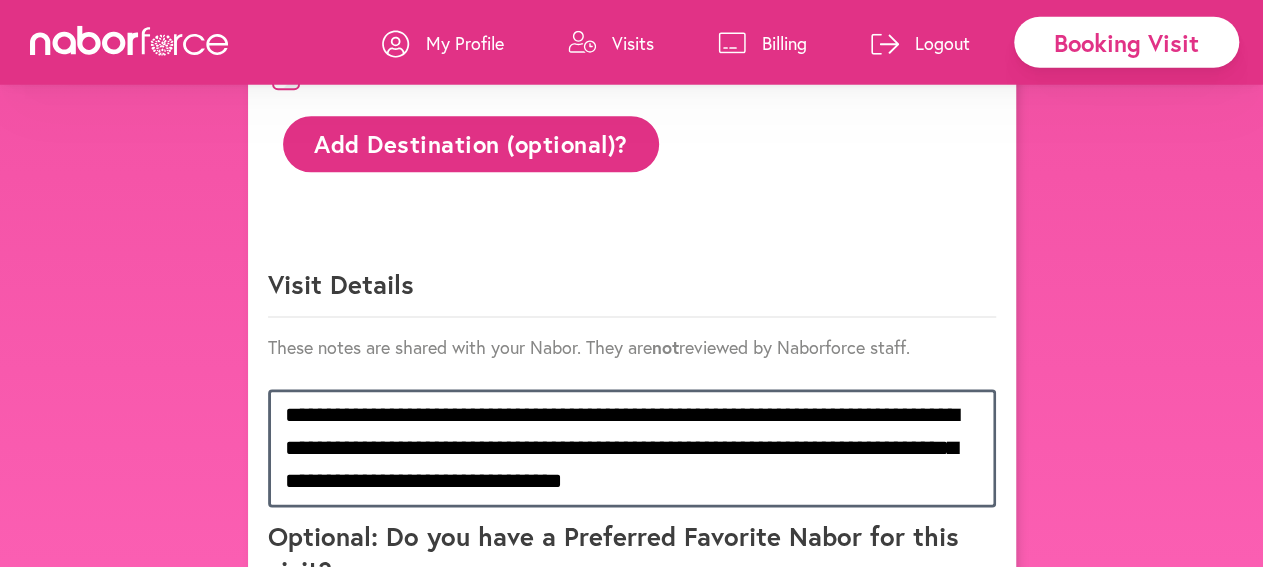 scroll, scrollTop: 1142, scrollLeft: 0, axis: vertical 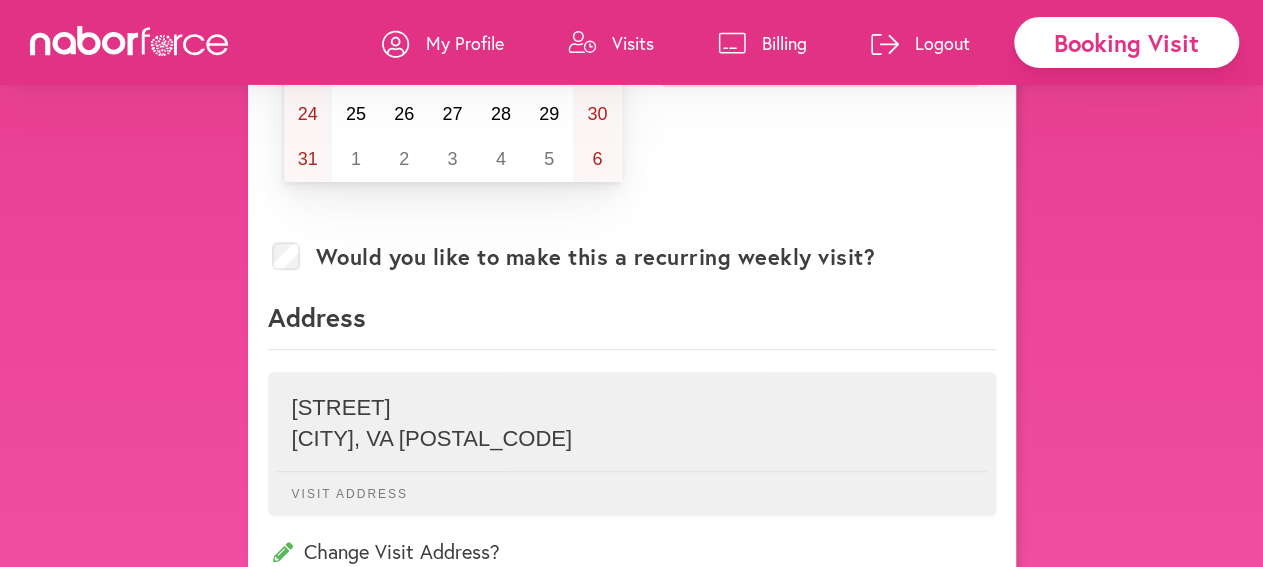 type on "**********" 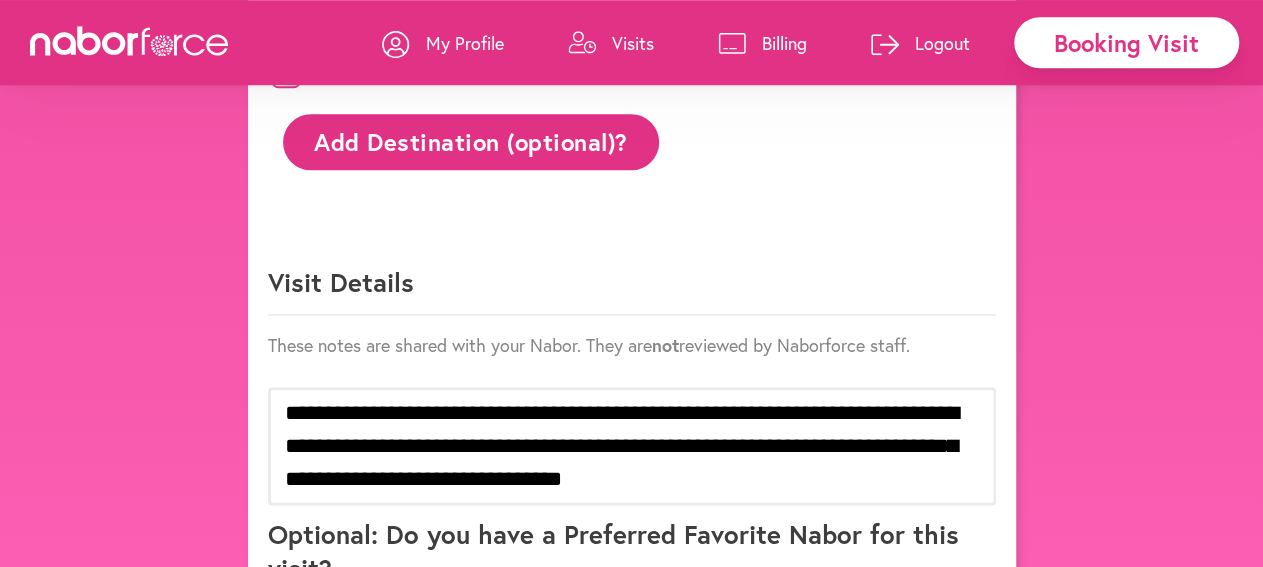 scroll, scrollTop: 1152, scrollLeft: 0, axis: vertical 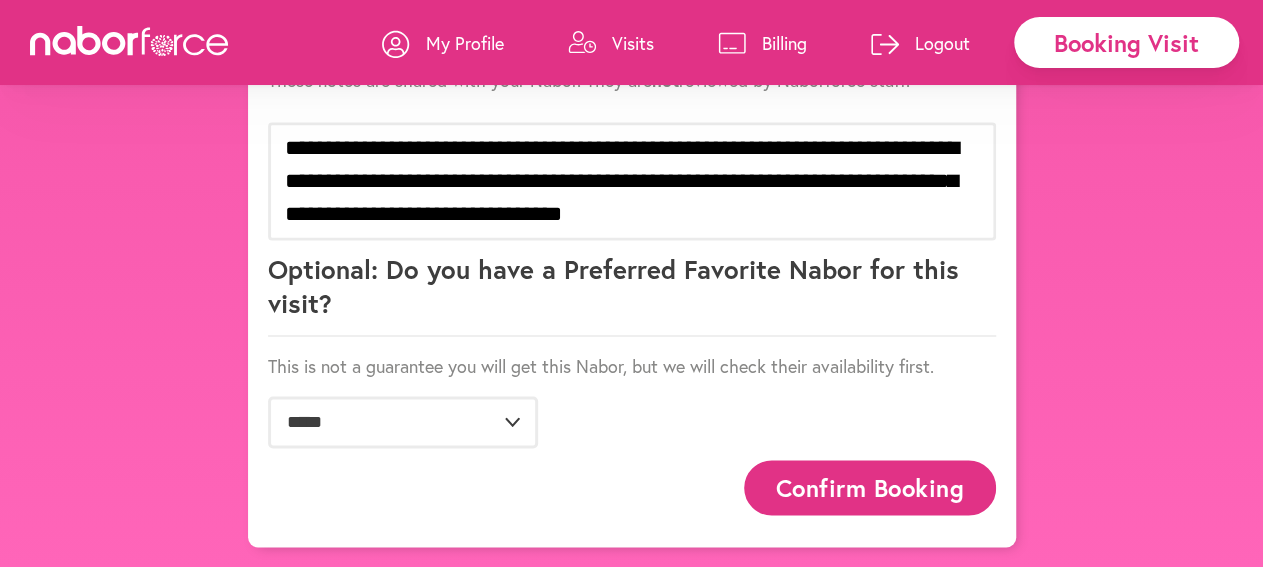 click on "Confirm Booking" at bounding box center [870, 487] 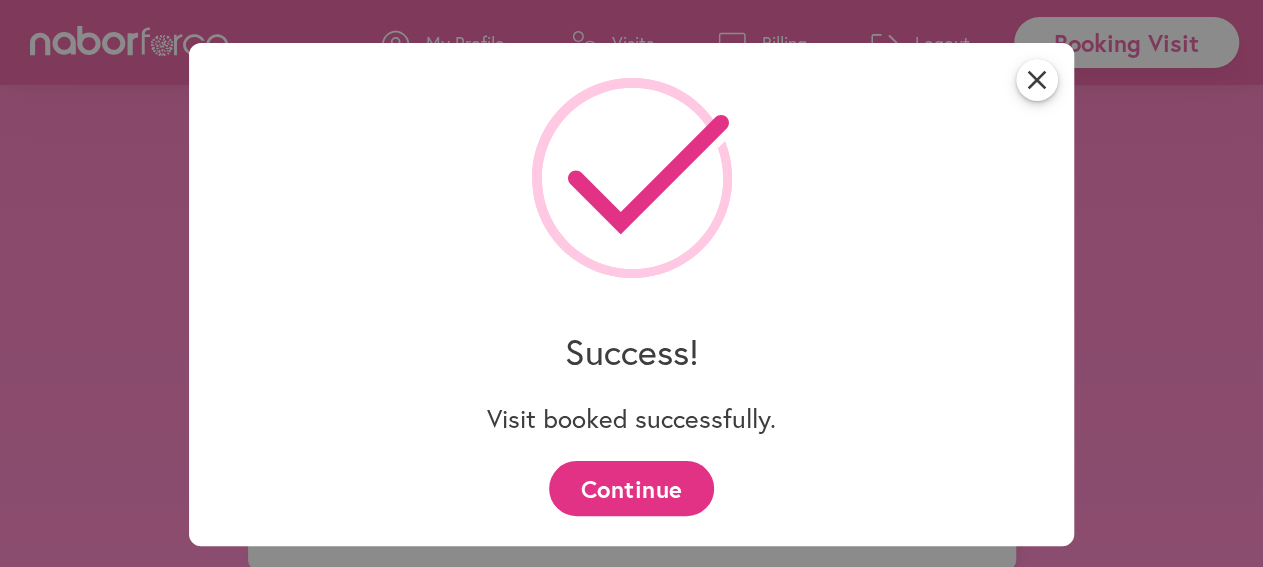 click on "Continue" at bounding box center (631, 488) 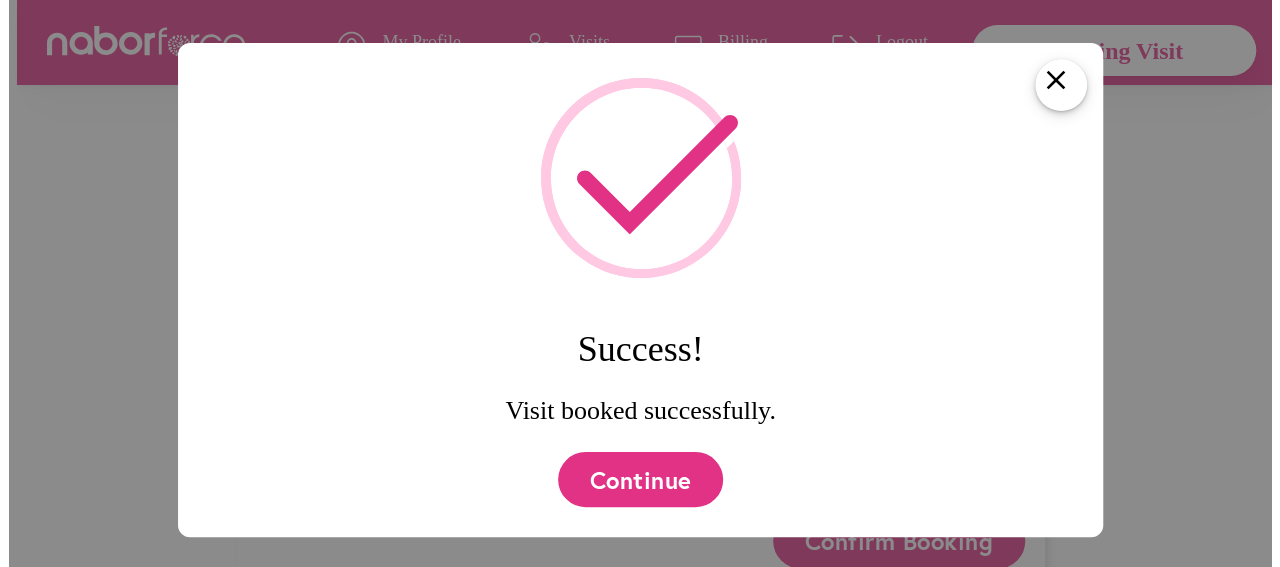 scroll, scrollTop: 0, scrollLeft: 0, axis: both 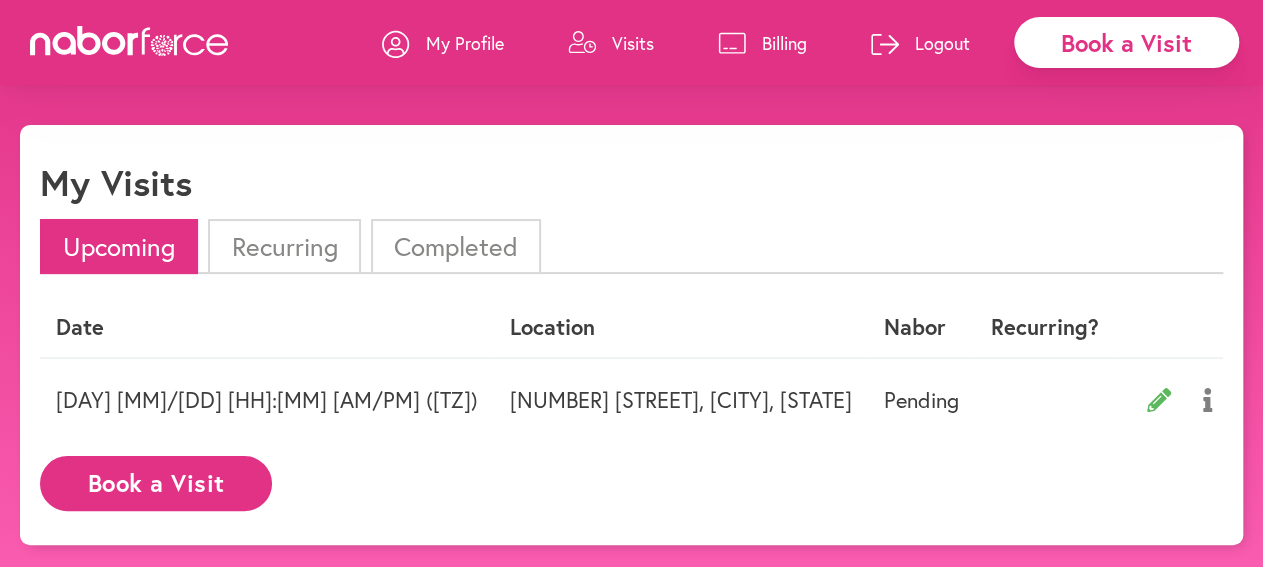 click on "Logout" at bounding box center (942, 43) 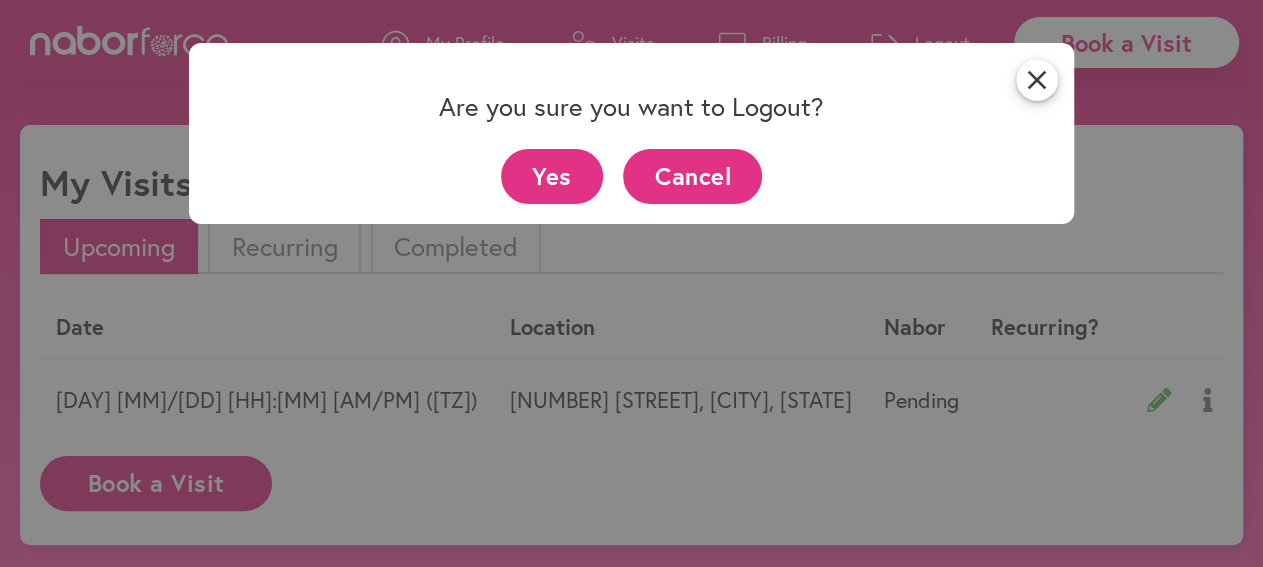 click on "Yes" at bounding box center [552, 176] 